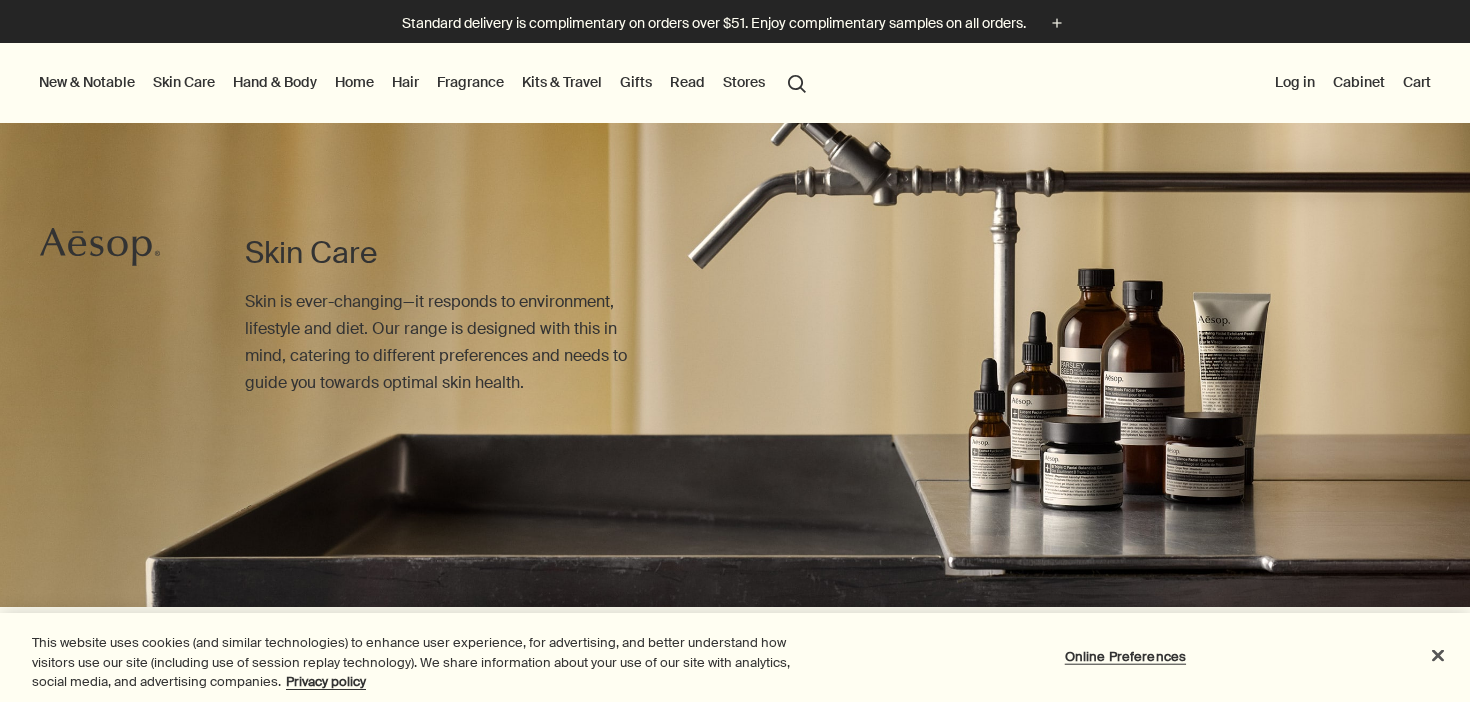 scroll, scrollTop: 0, scrollLeft: 0, axis: both 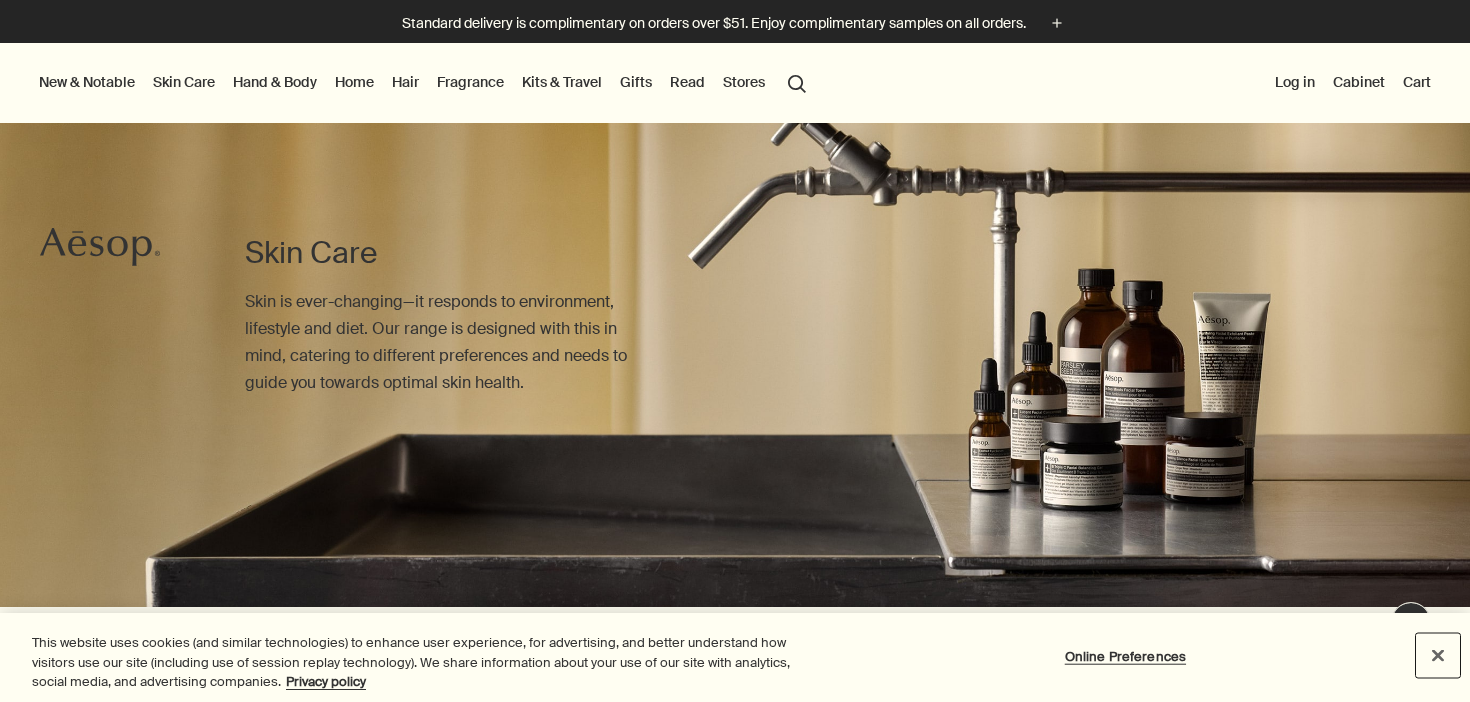 click at bounding box center (1438, 655) 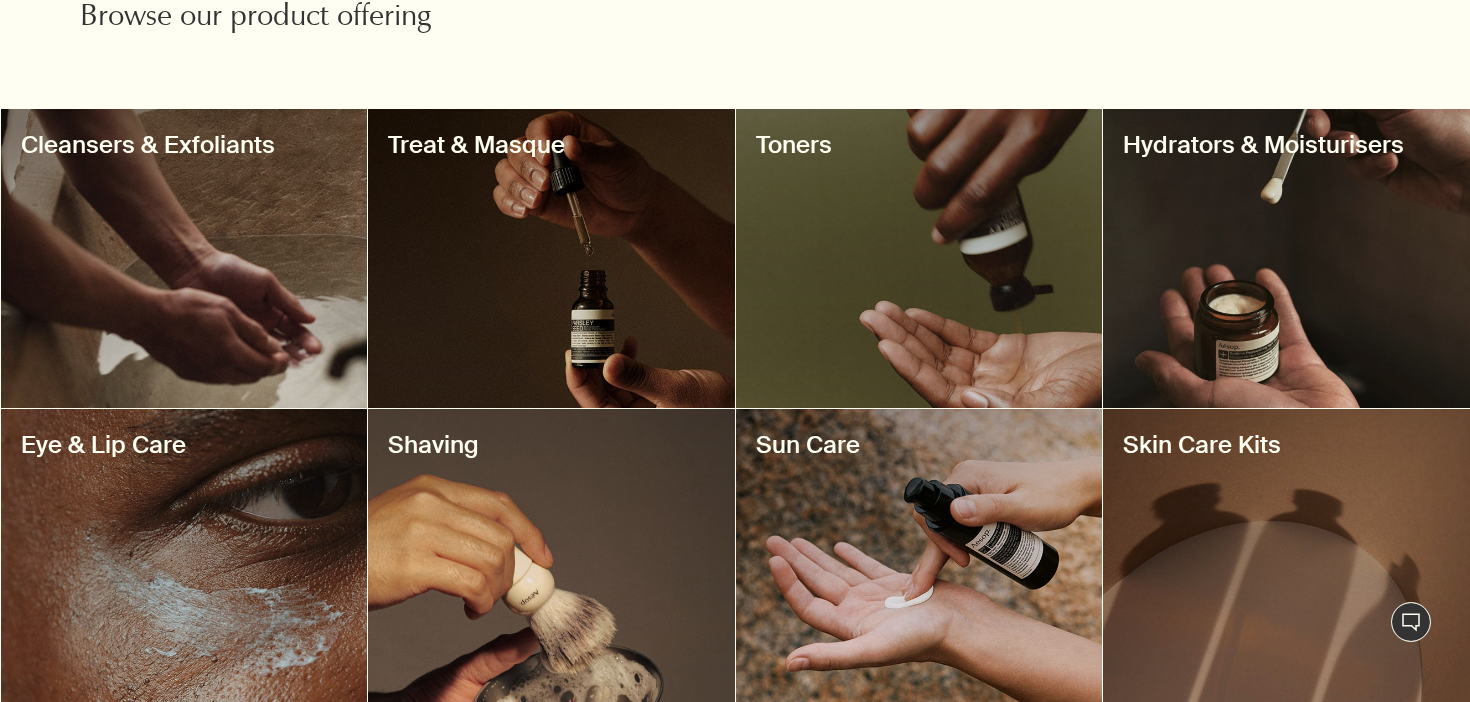scroll, scrollTop: 709, scrollLeft: 0, axis: vertical 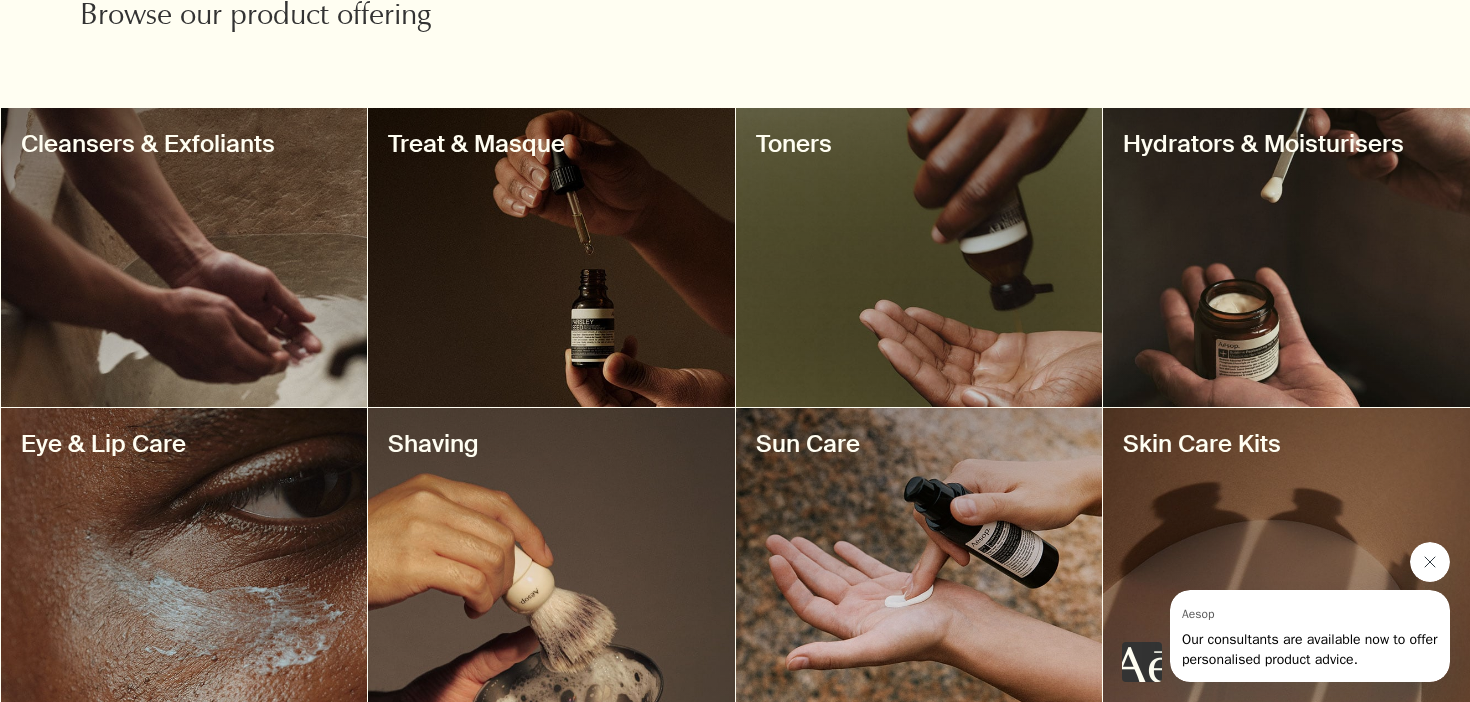 type 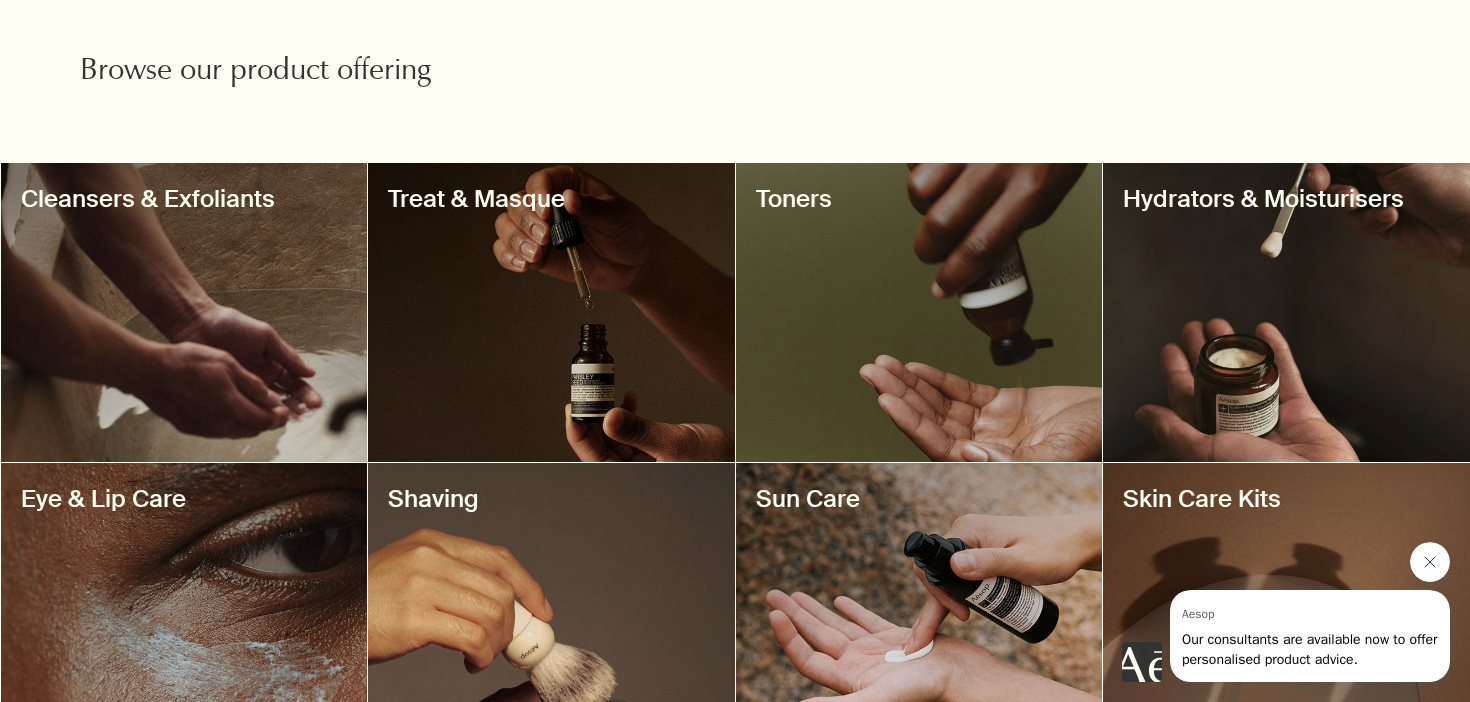 scroll, scrollTop: 656, scrollLeft: 0, axis: vertical 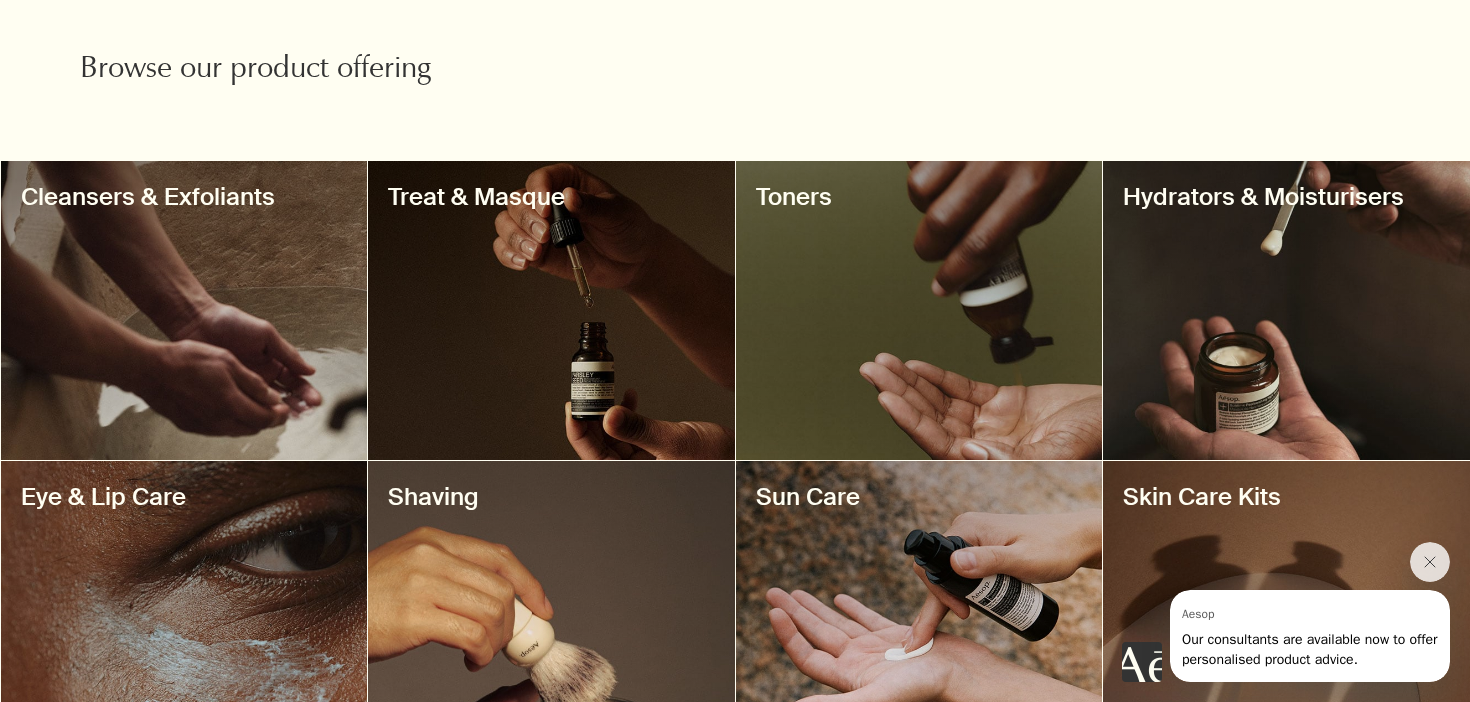 click at bounding box center (1286, 310) 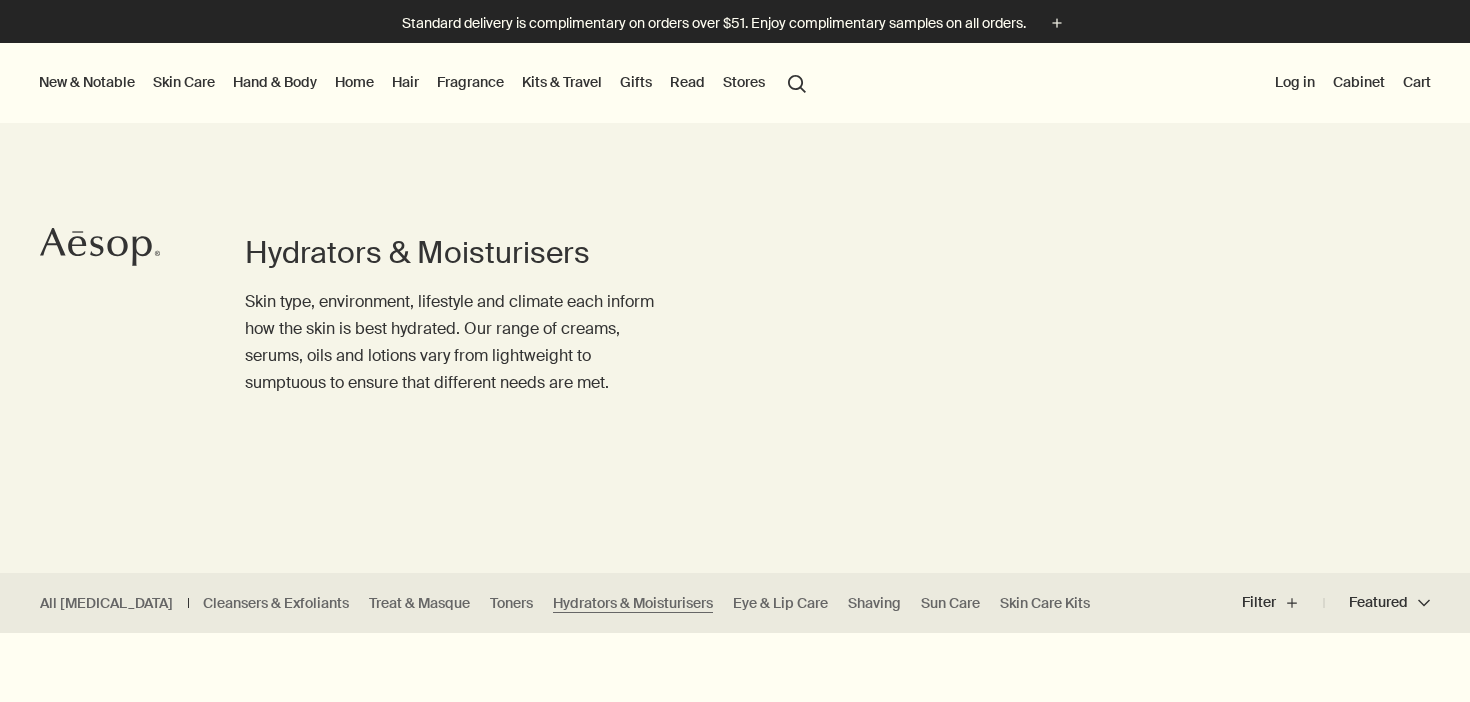 scroll, scrollTop: 0, scrollLeft: 0, axis: both 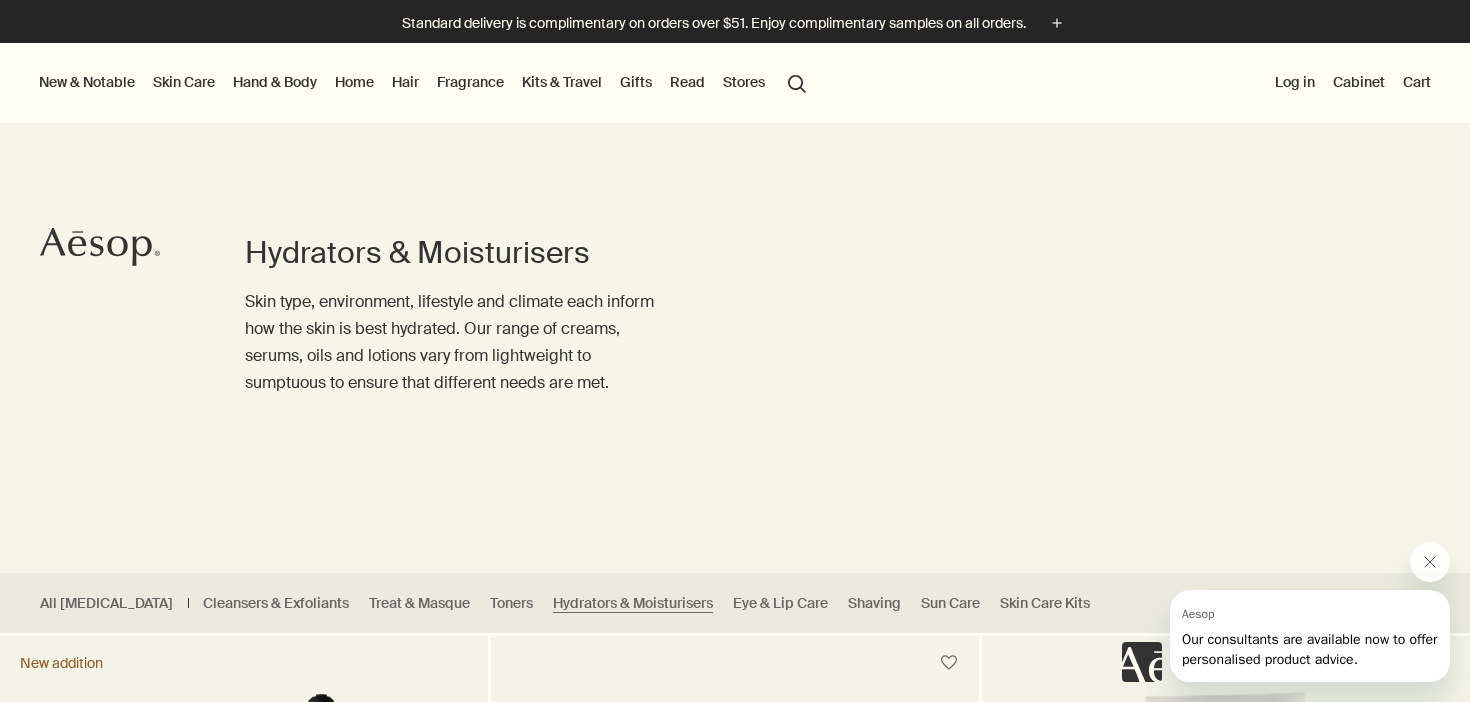 click on "Hand & Body" at bounding box center (275, 82) 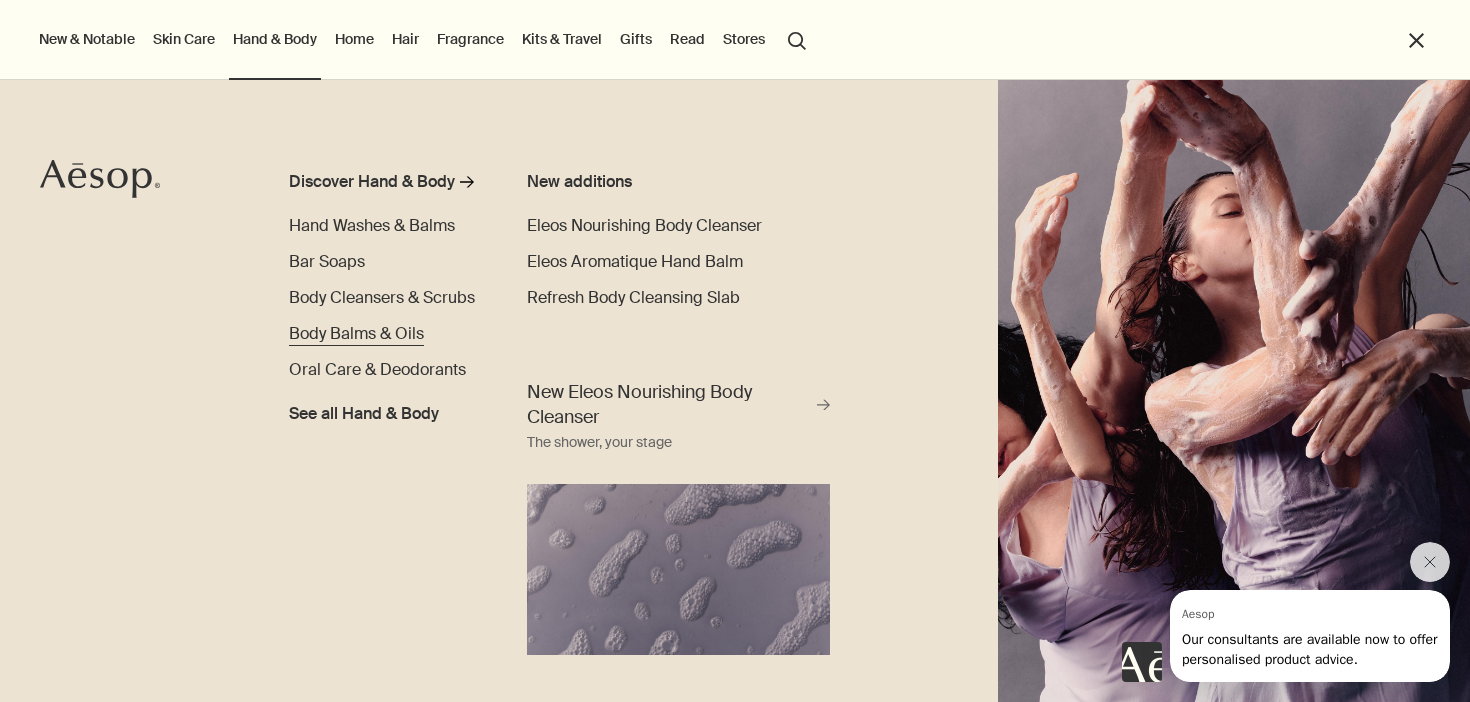 click on "Body Balms & Oils" at bounding box center (356, 333) 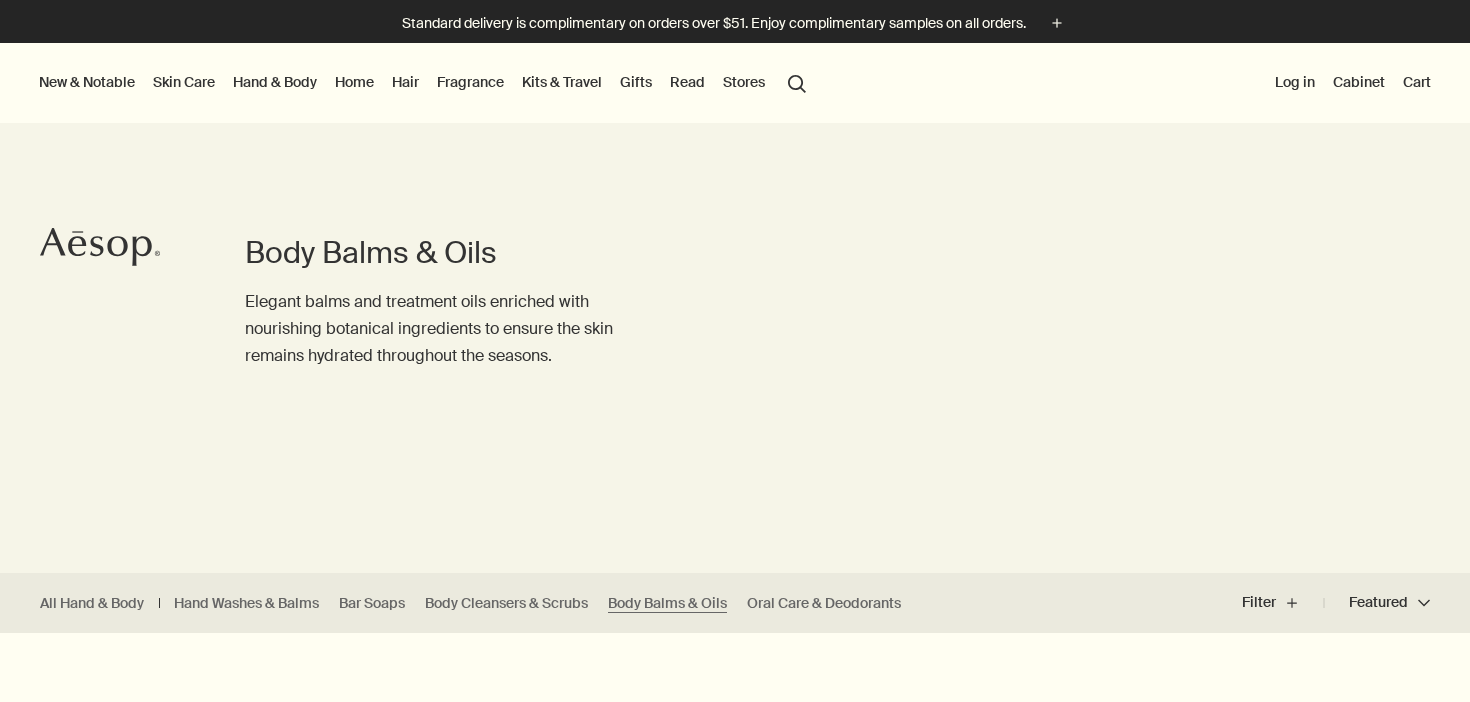 scroll, scrollTop: 0, scrollLeft: 0, axis: both 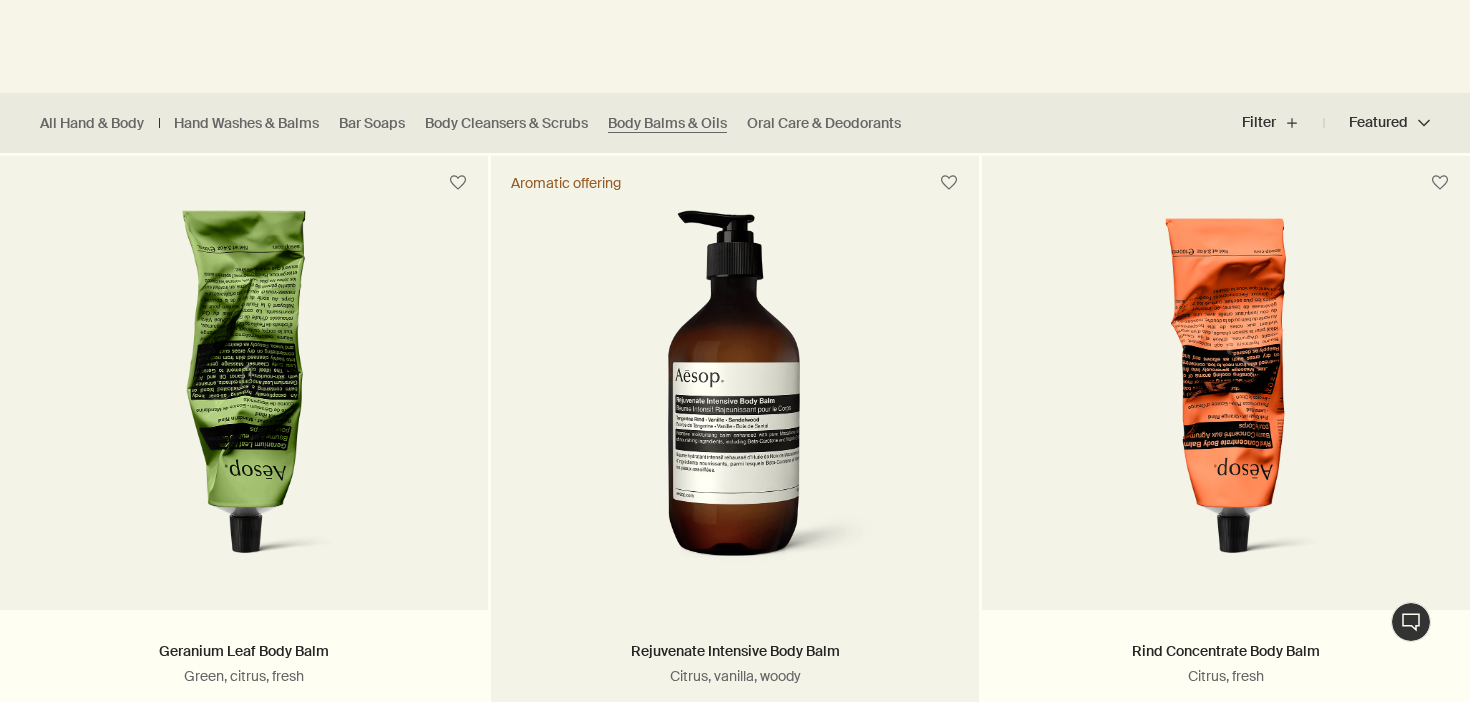 click at bounding box center (735, 395) 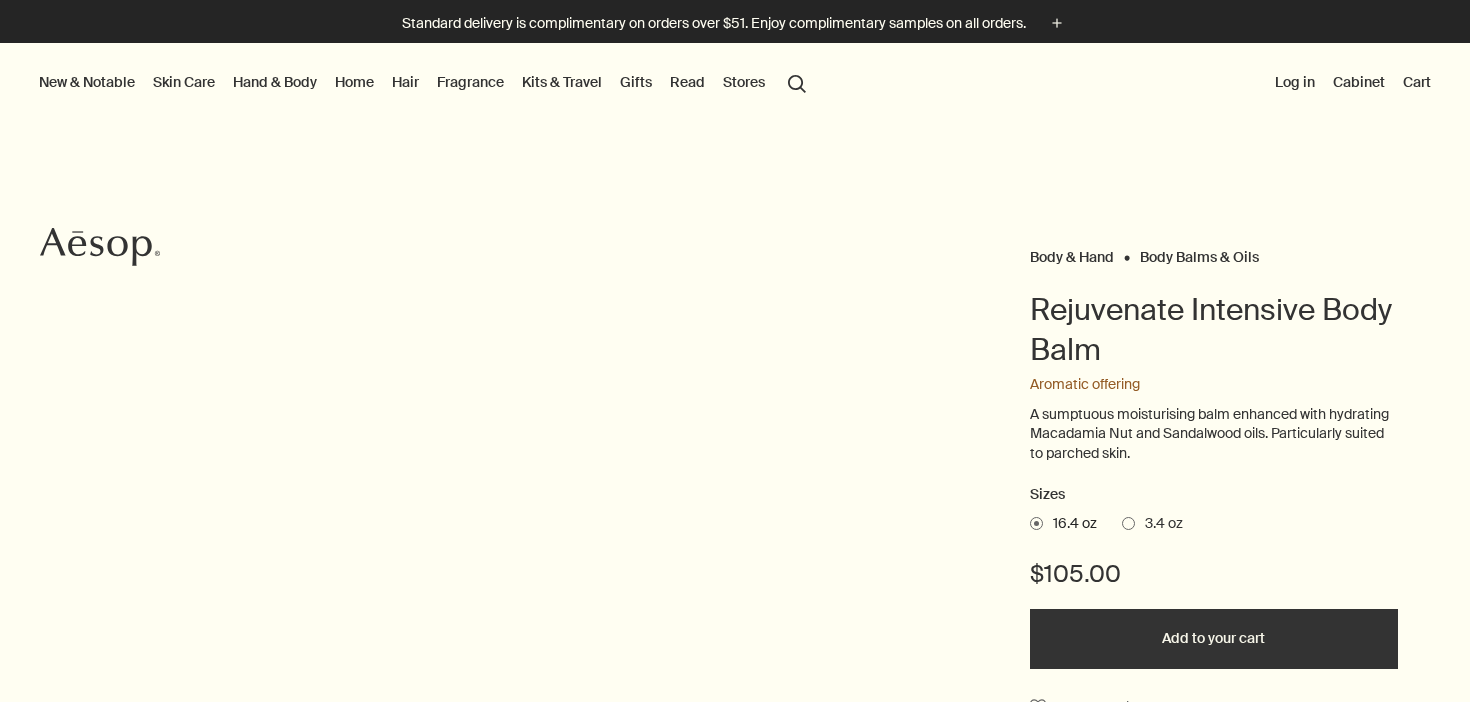 scroll, scrollTop: 0, scrollLeft: 0, axis: both 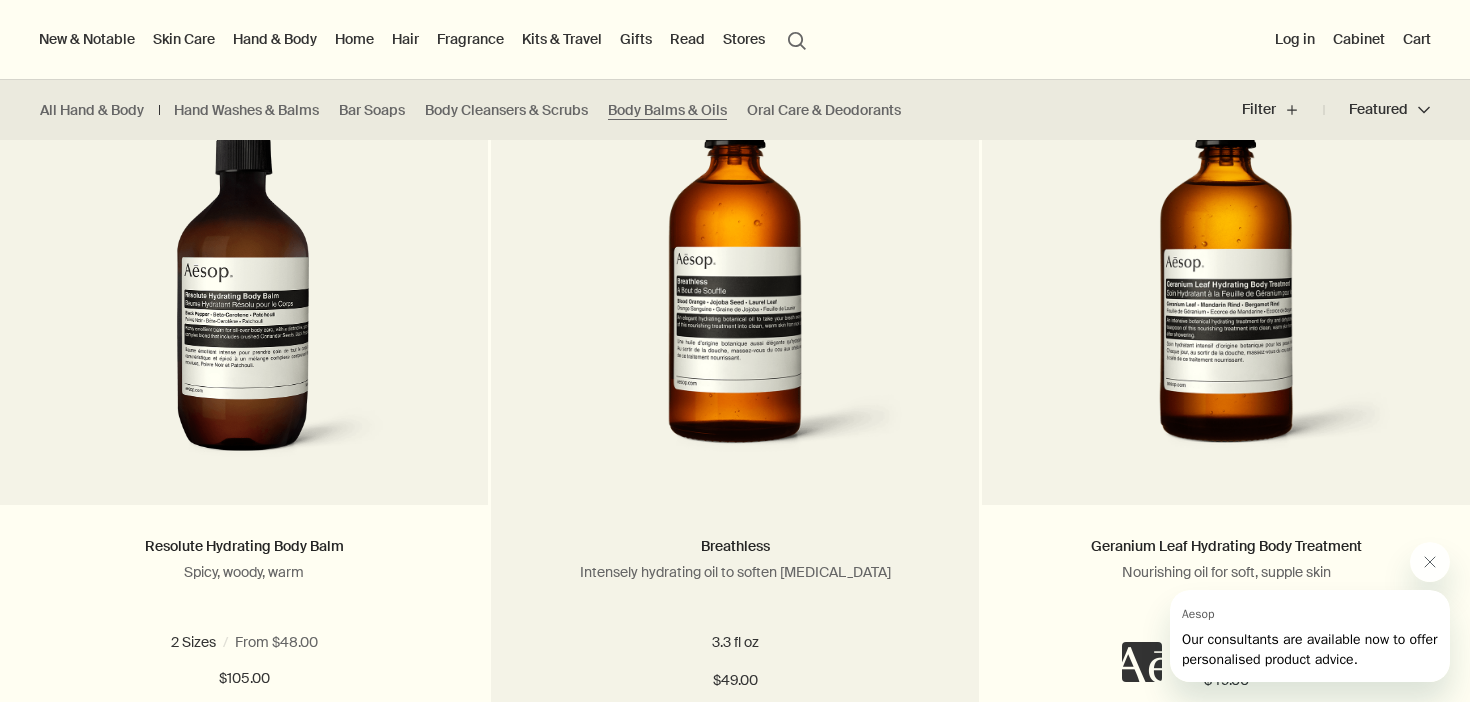 click at bounding box center [735, 290] 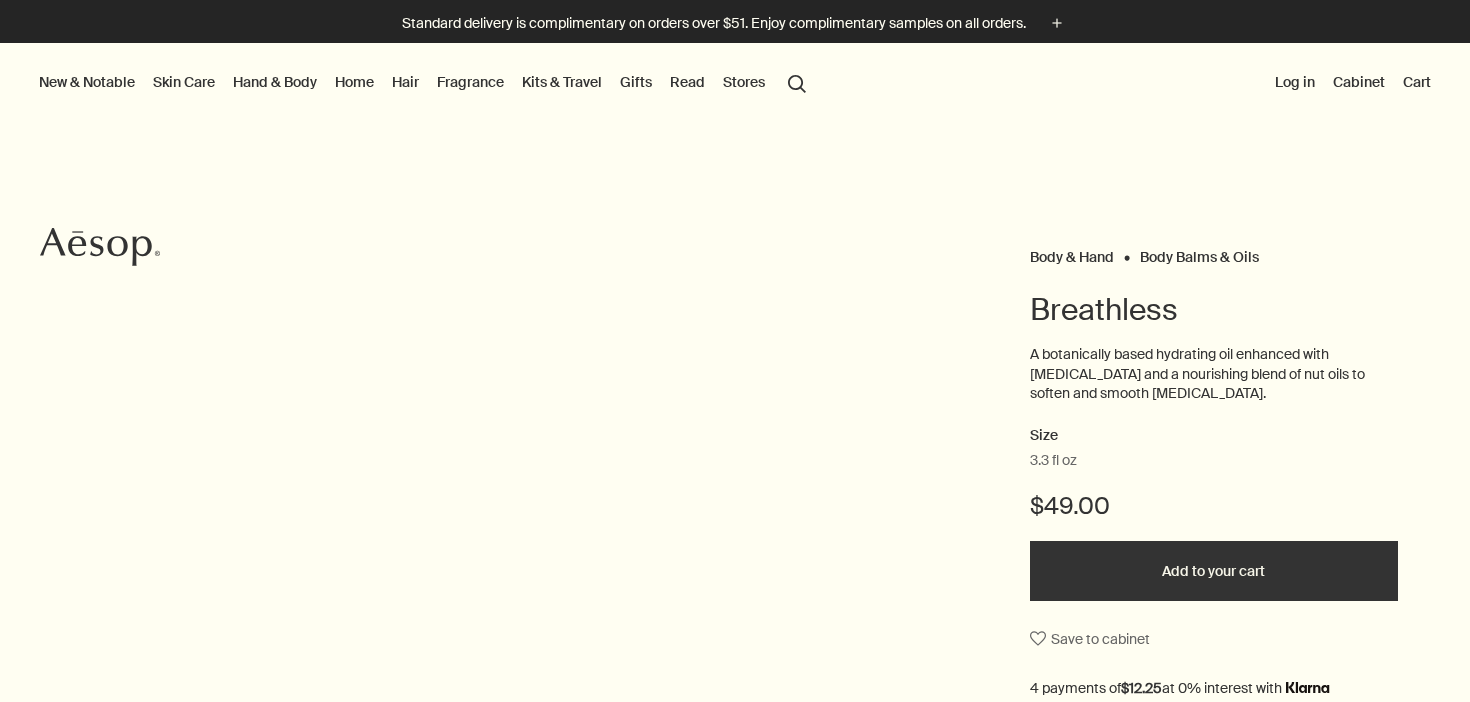 scroll, scrollTop: 0, scrollLeft: 0, axis: both 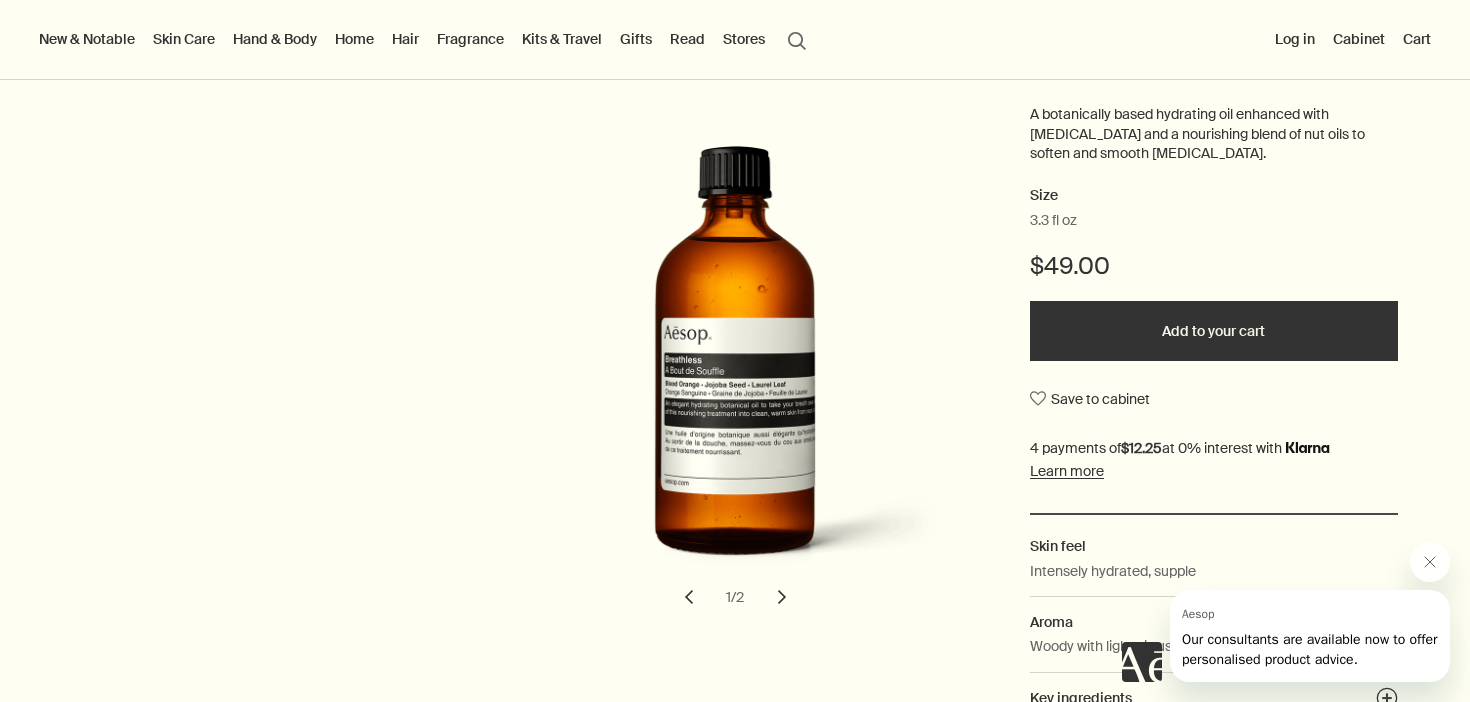 click on "chevron" at bounding box center [782, 597] 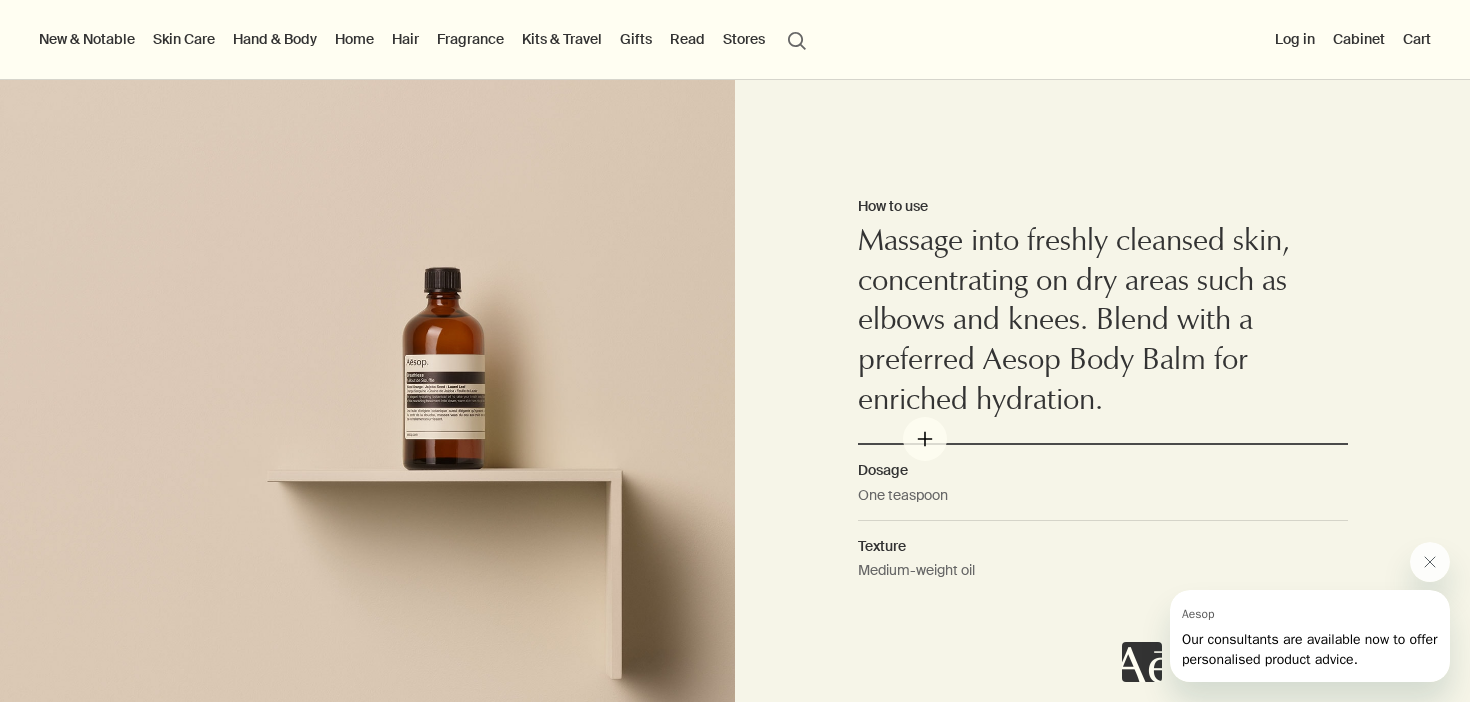 scroll, scrollTop: 1317, scrollLeft: 0, axis: vertical 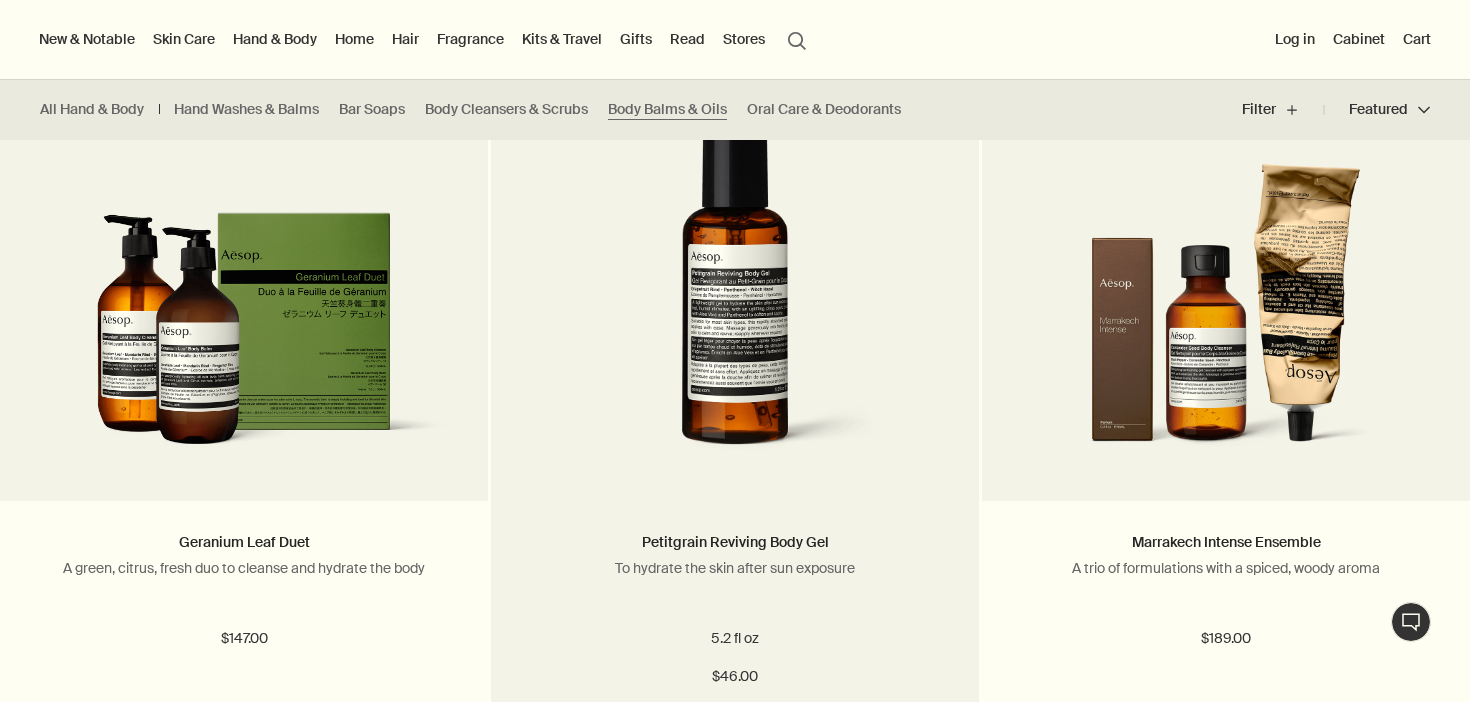 click at bounding box center (734, 287) 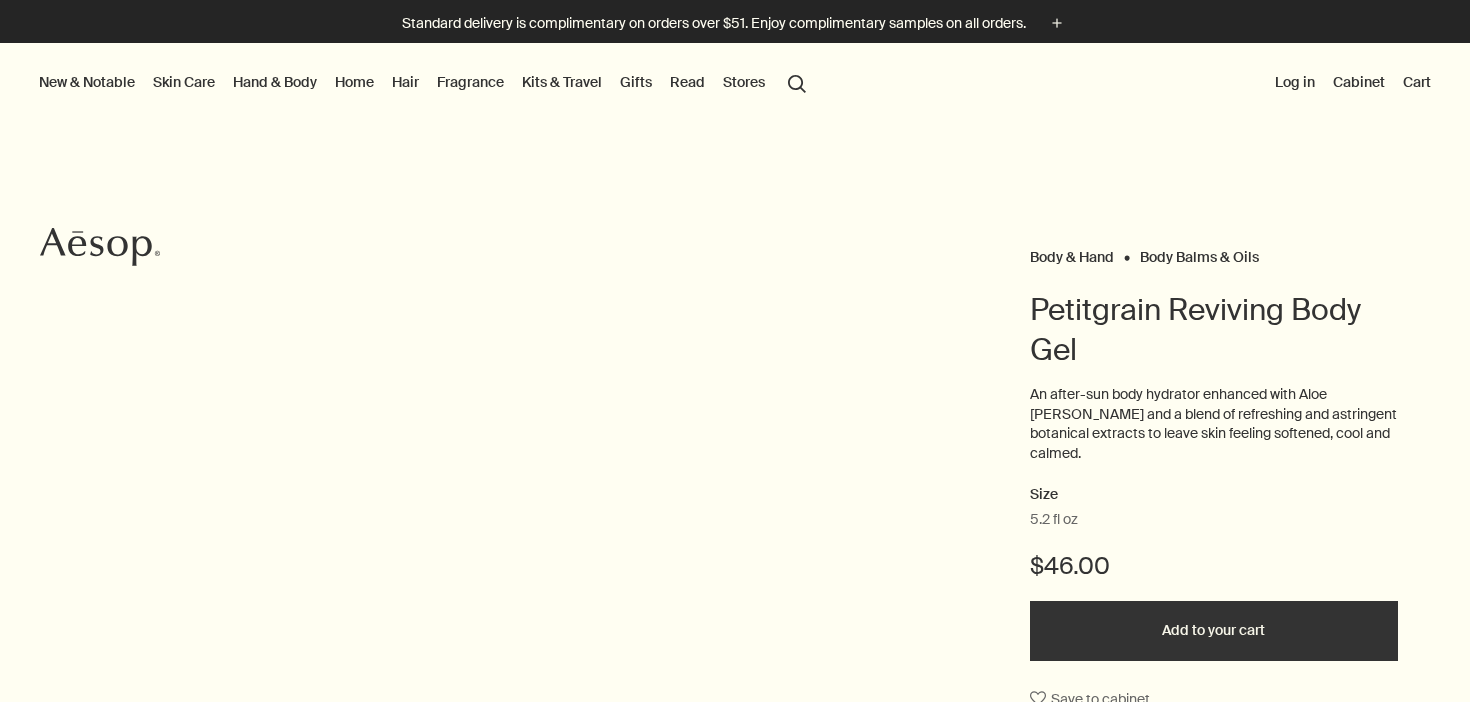 scroll, scrollTop: 0, scrollLeft: 0, axis: both 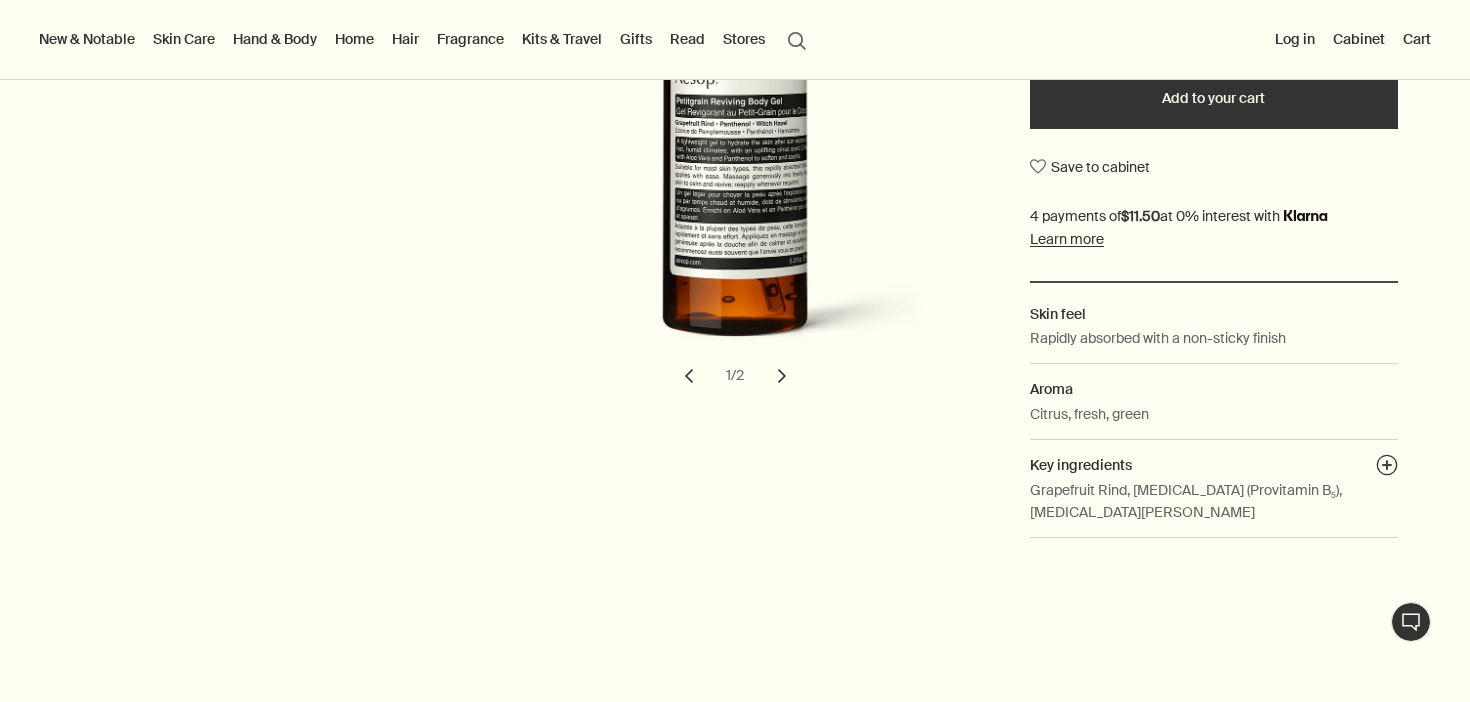 click on "chevron" at bounding box center [782, 376] 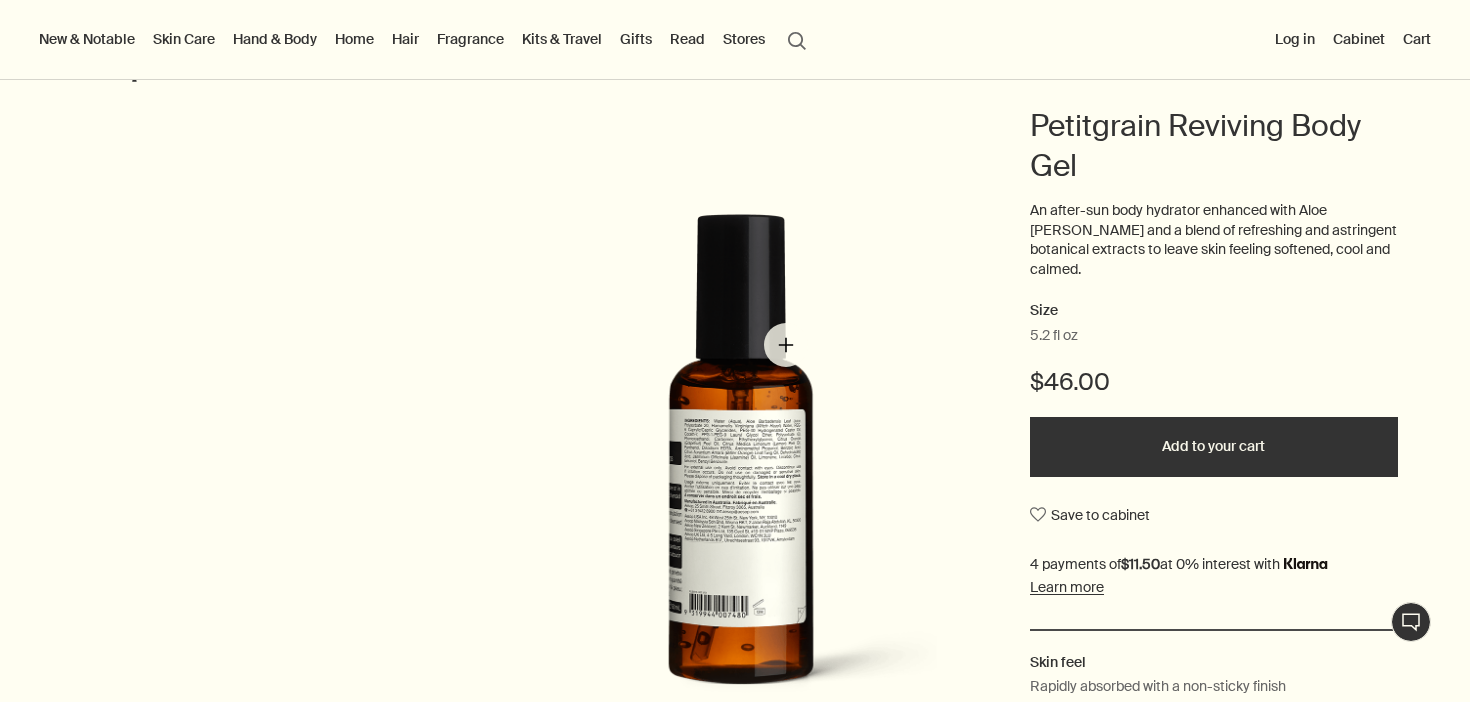 scroll, scrollTop: 113, scrollLeft: 0, axis: vertical 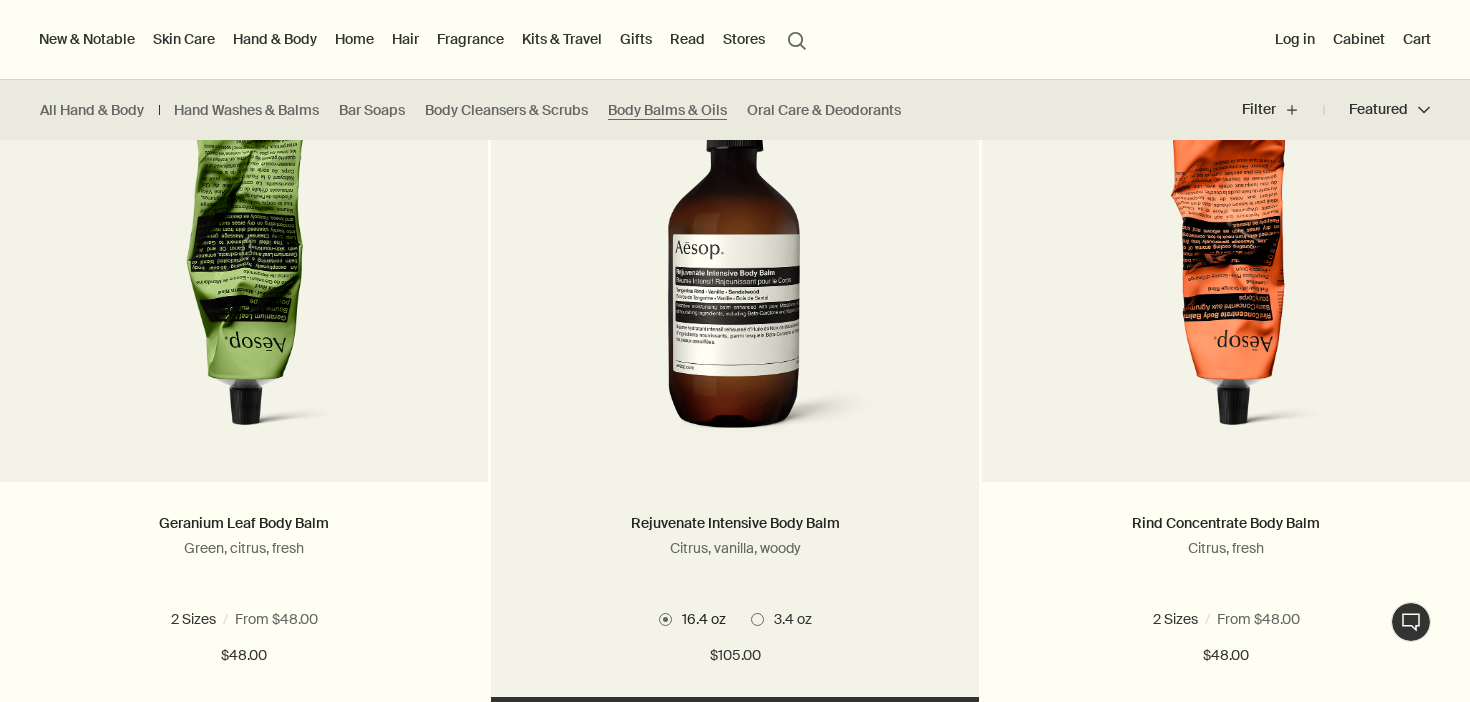 click at bounding box center [735, 267] 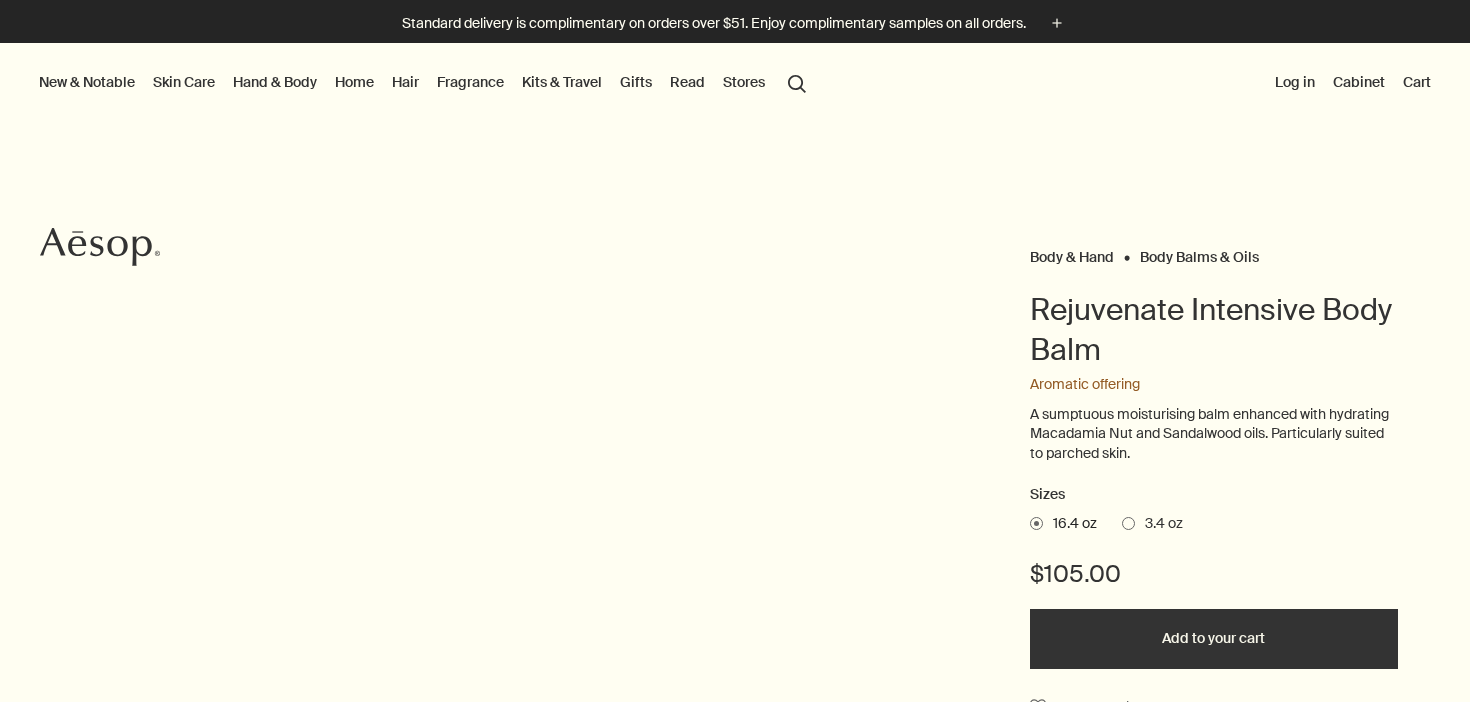 scroll, scrollTop: 0, scrollLeft: 0, axis: both 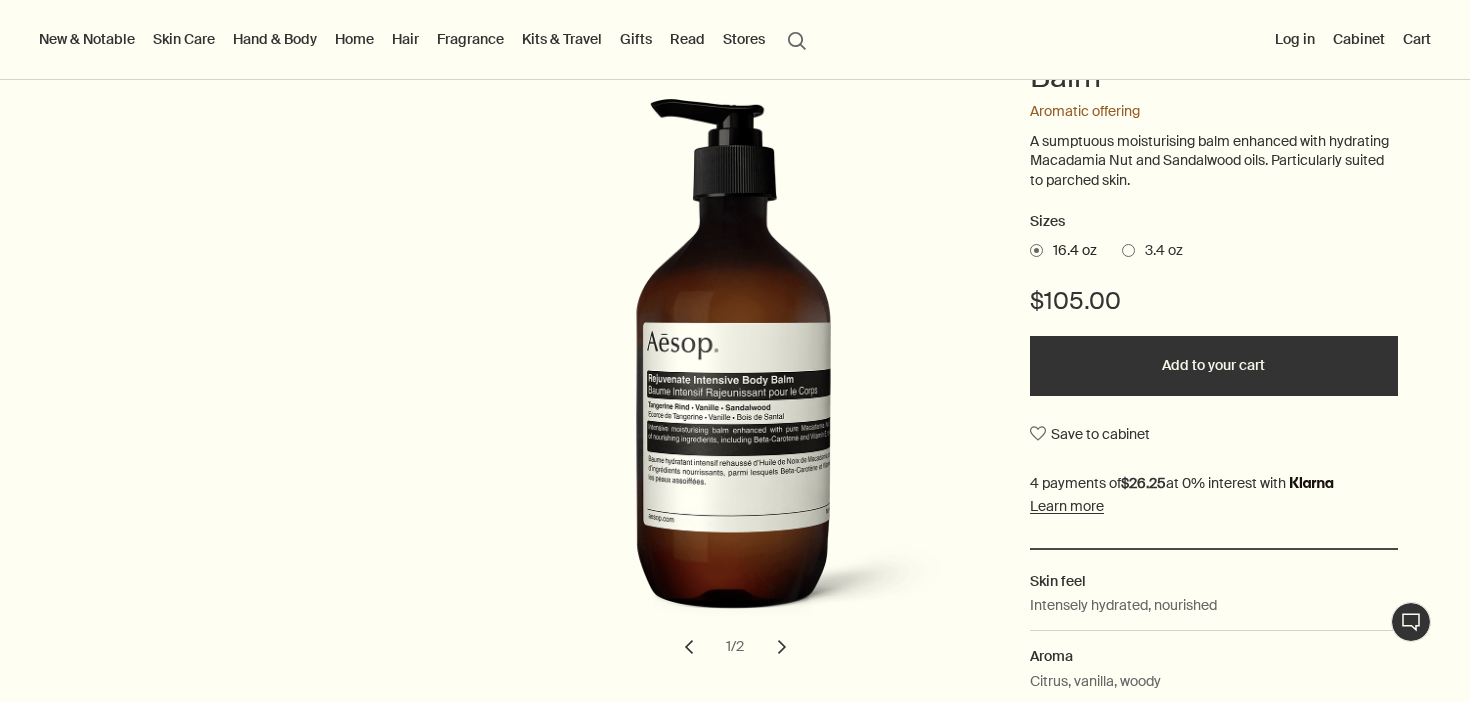 click on "Hair" at bounding box center (405, 39) 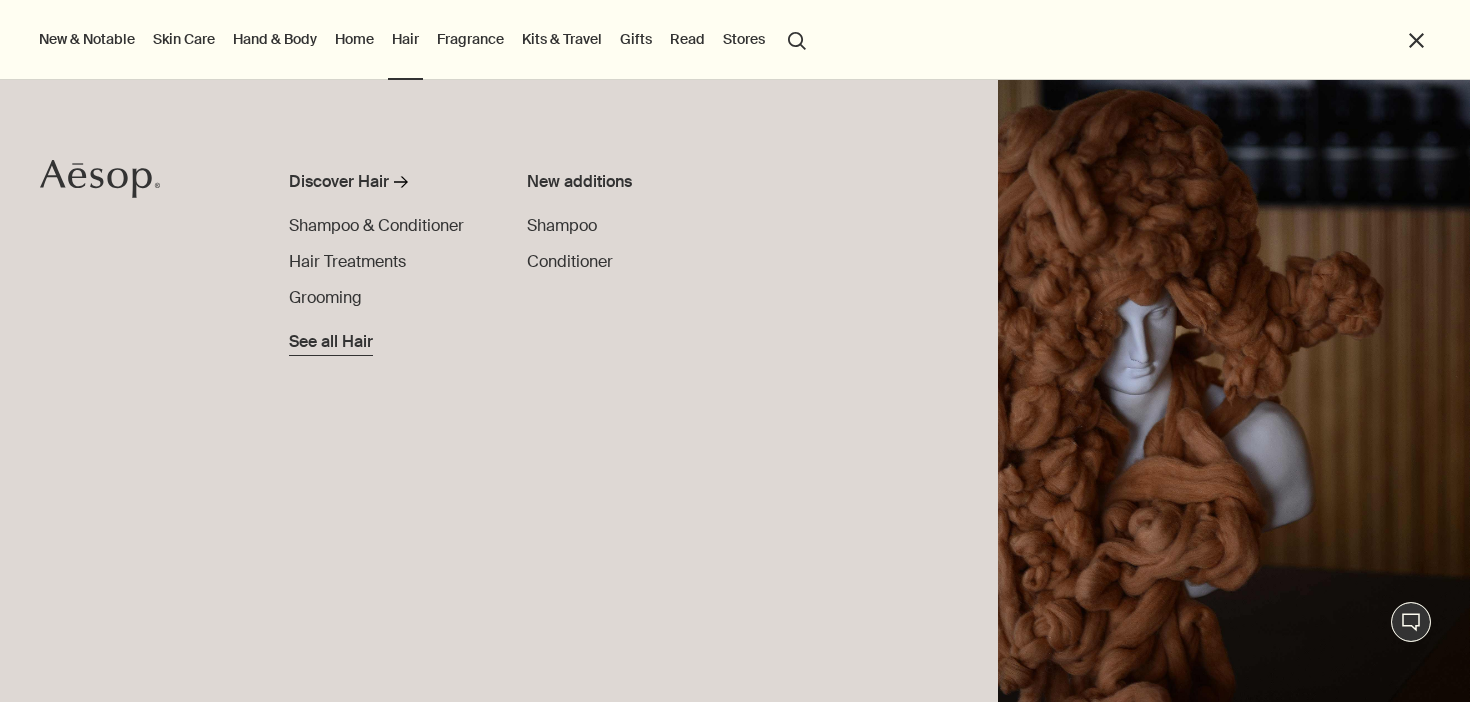 click on "See all Hair" at bounding box center [331, 342] 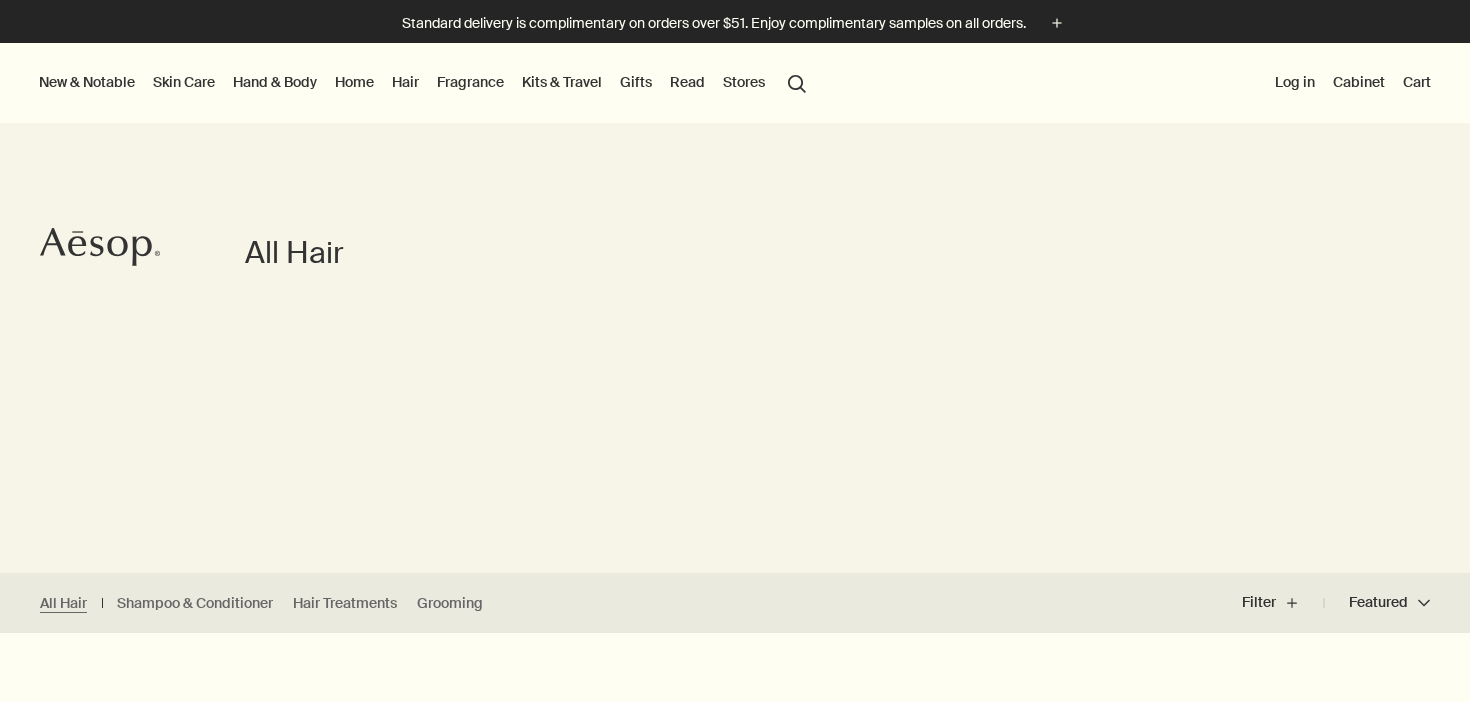 scroll, scrollTop: 0, scrollLeft: 0, axis: both 